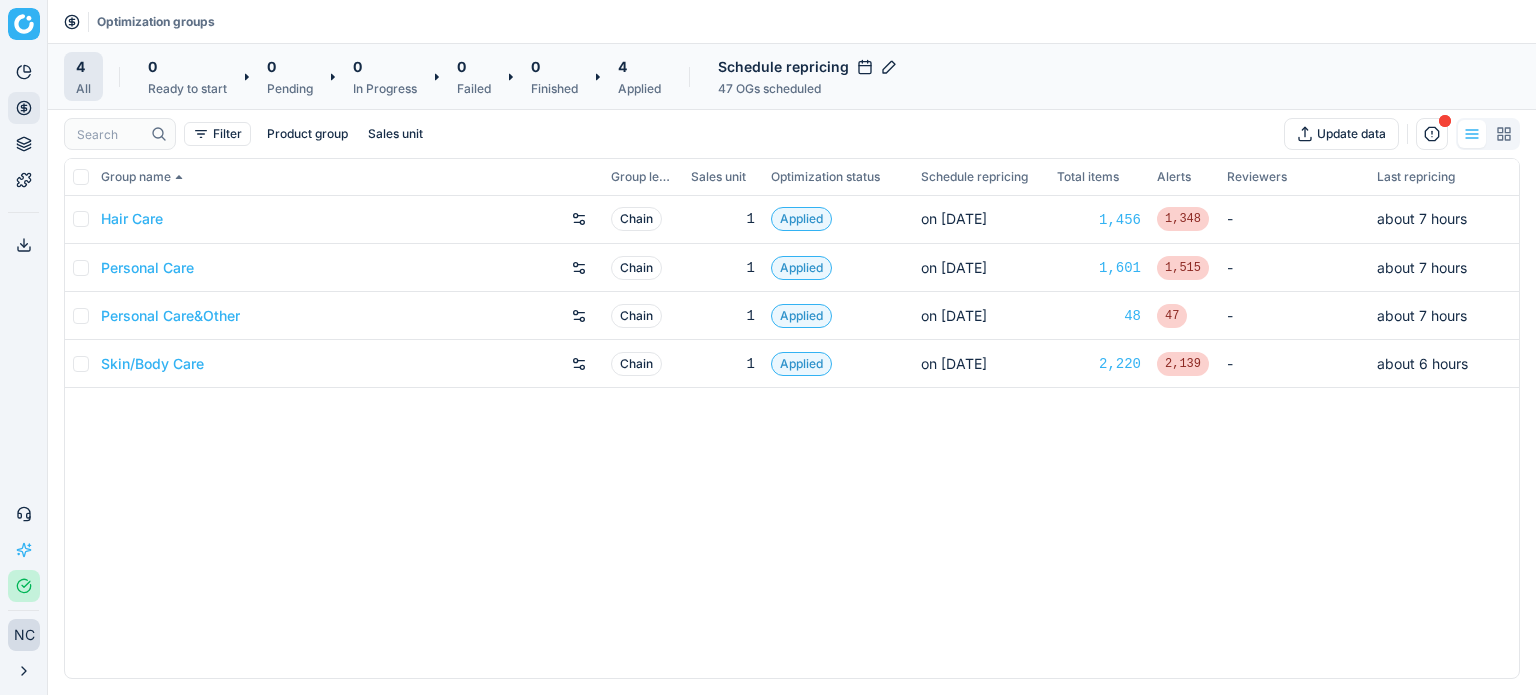 scroll, scrollTop: 0, scrollLeft: 0, axis: both 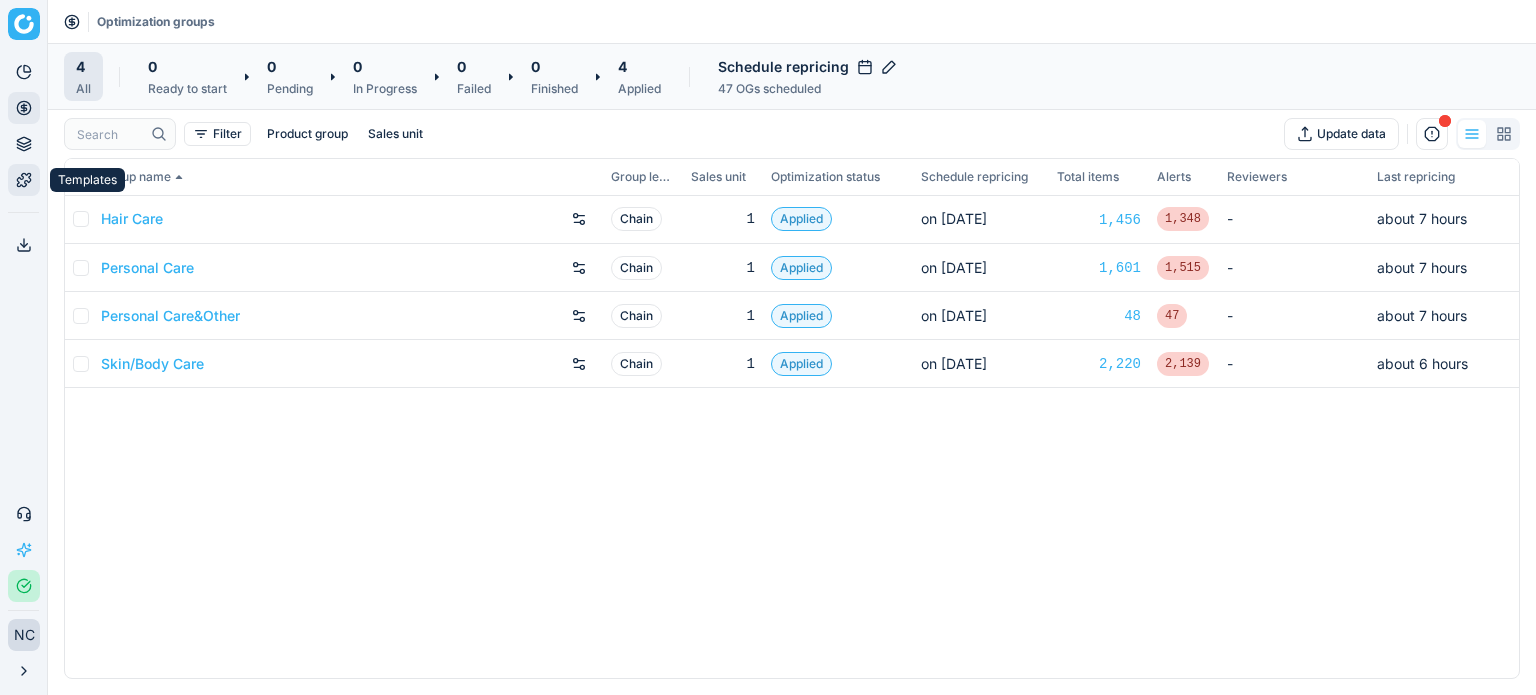 click 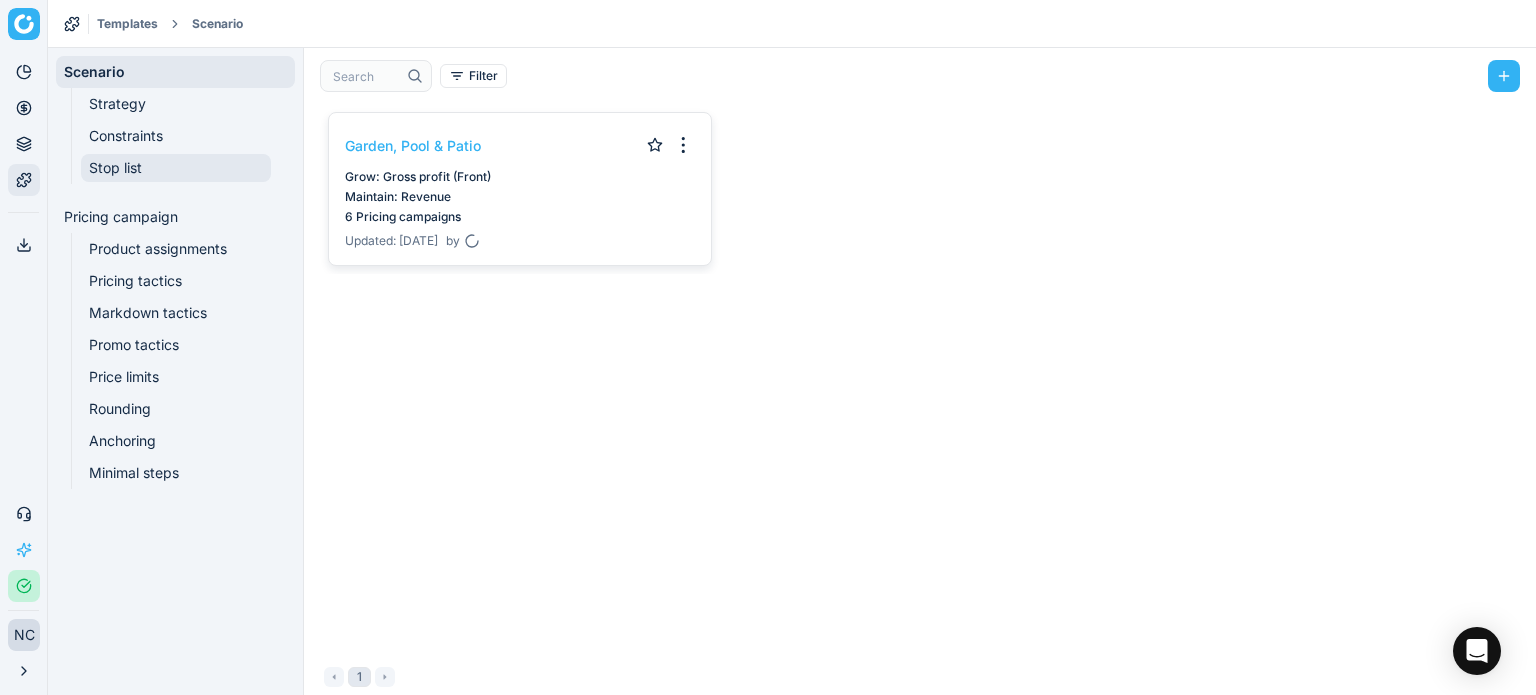 click on "Stop list" at bounding box center (176, 168) 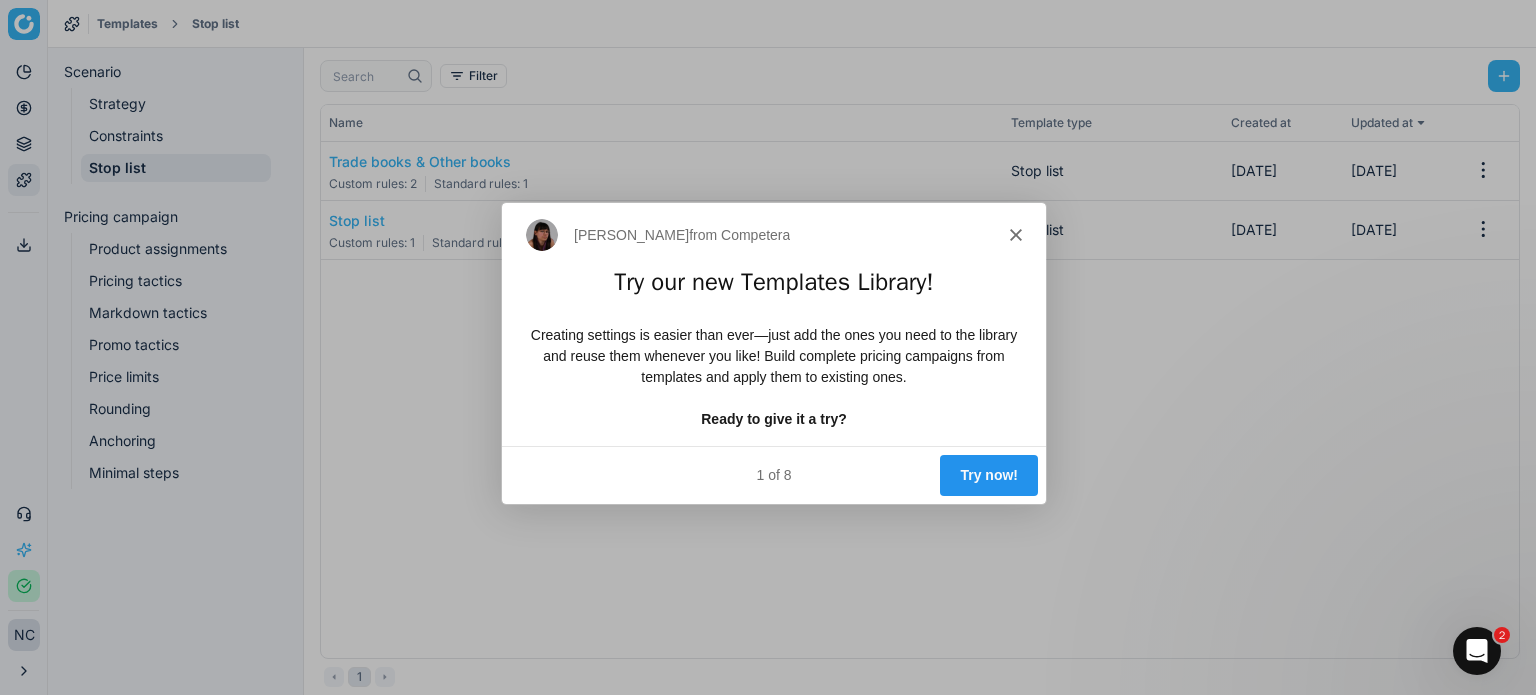 scroll, scrollTop: 0, scrollLeft: 0, axis: both 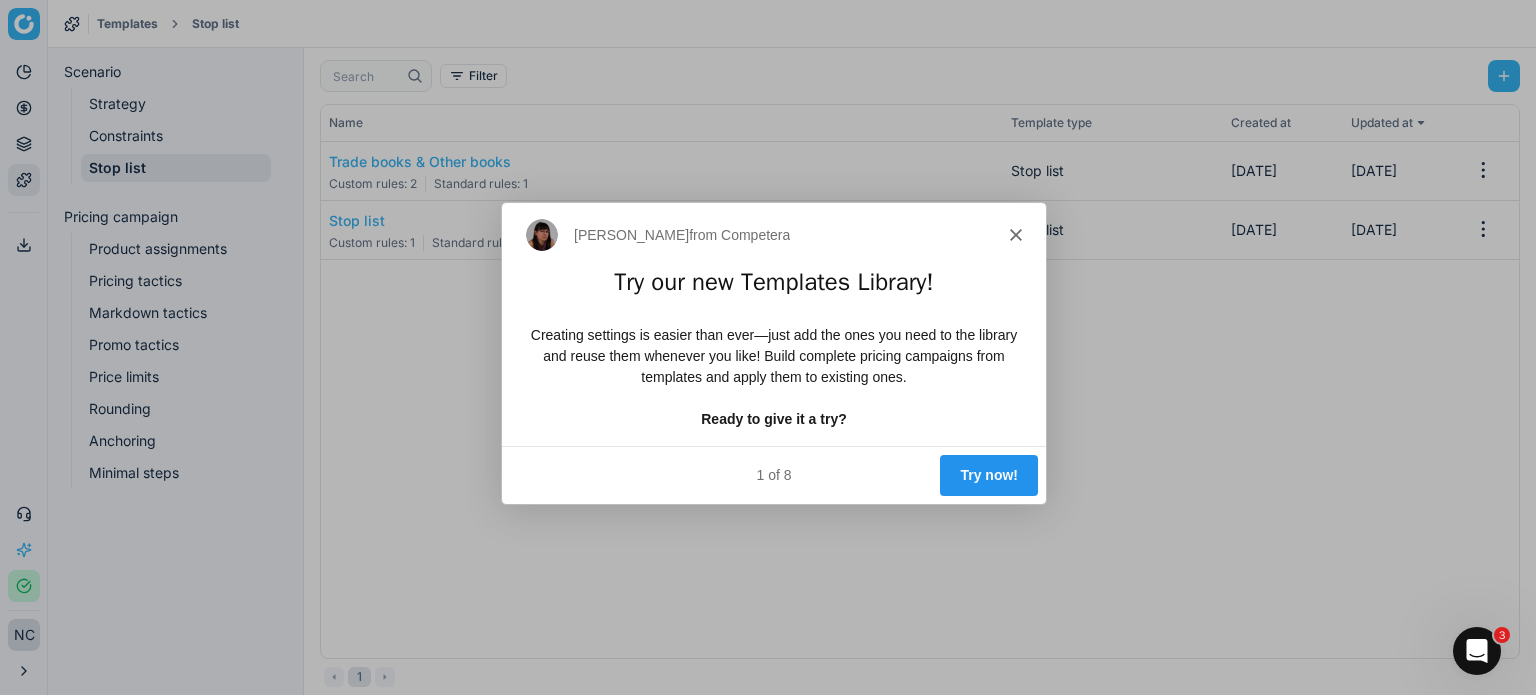 click 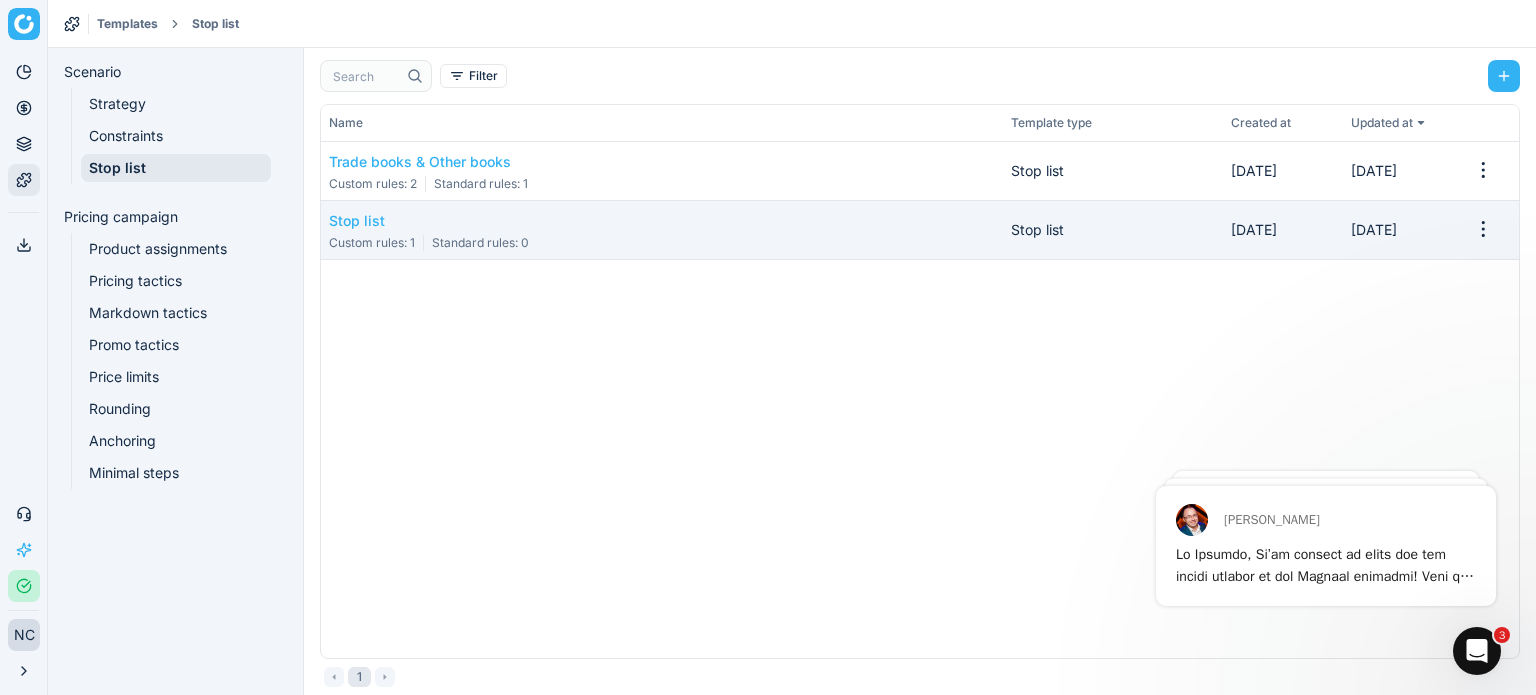 scroll, scrollTop: 0, scrollLeft: 0, axis: both 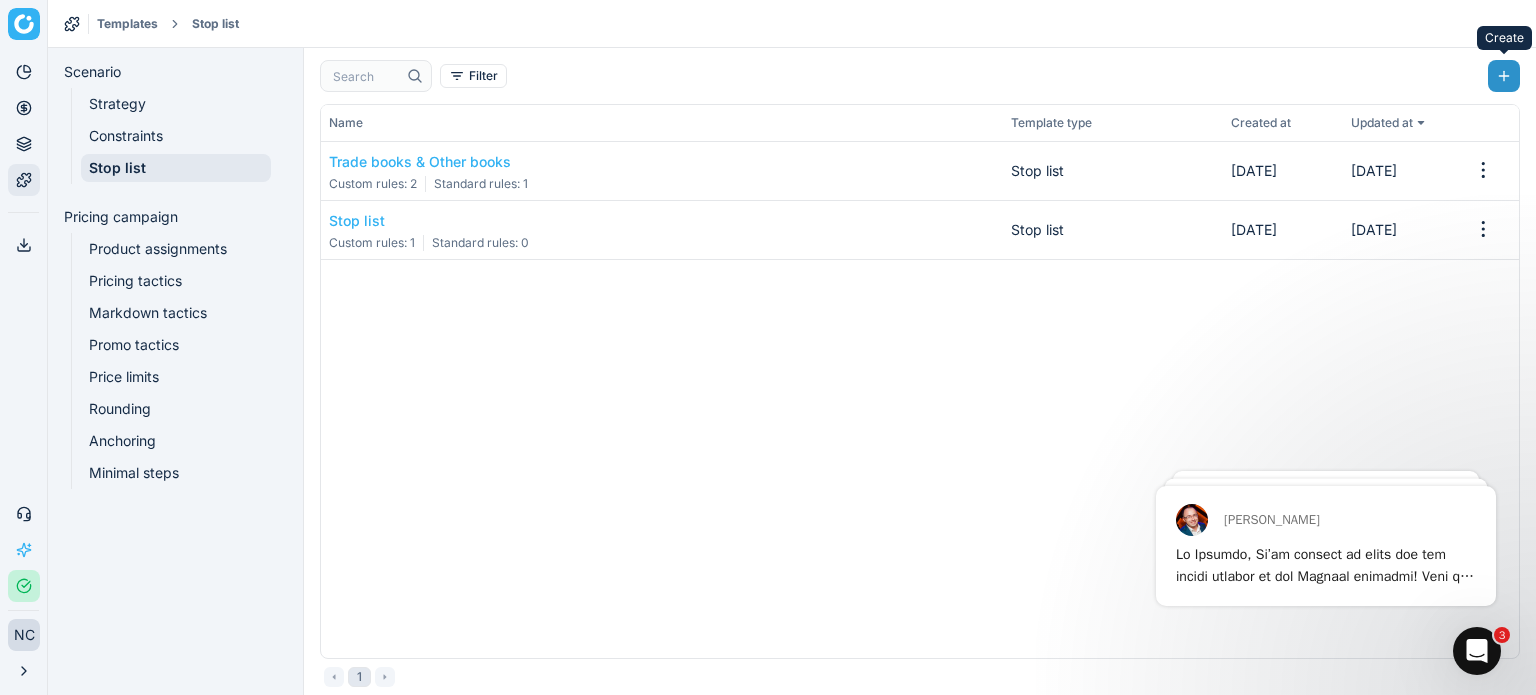 click 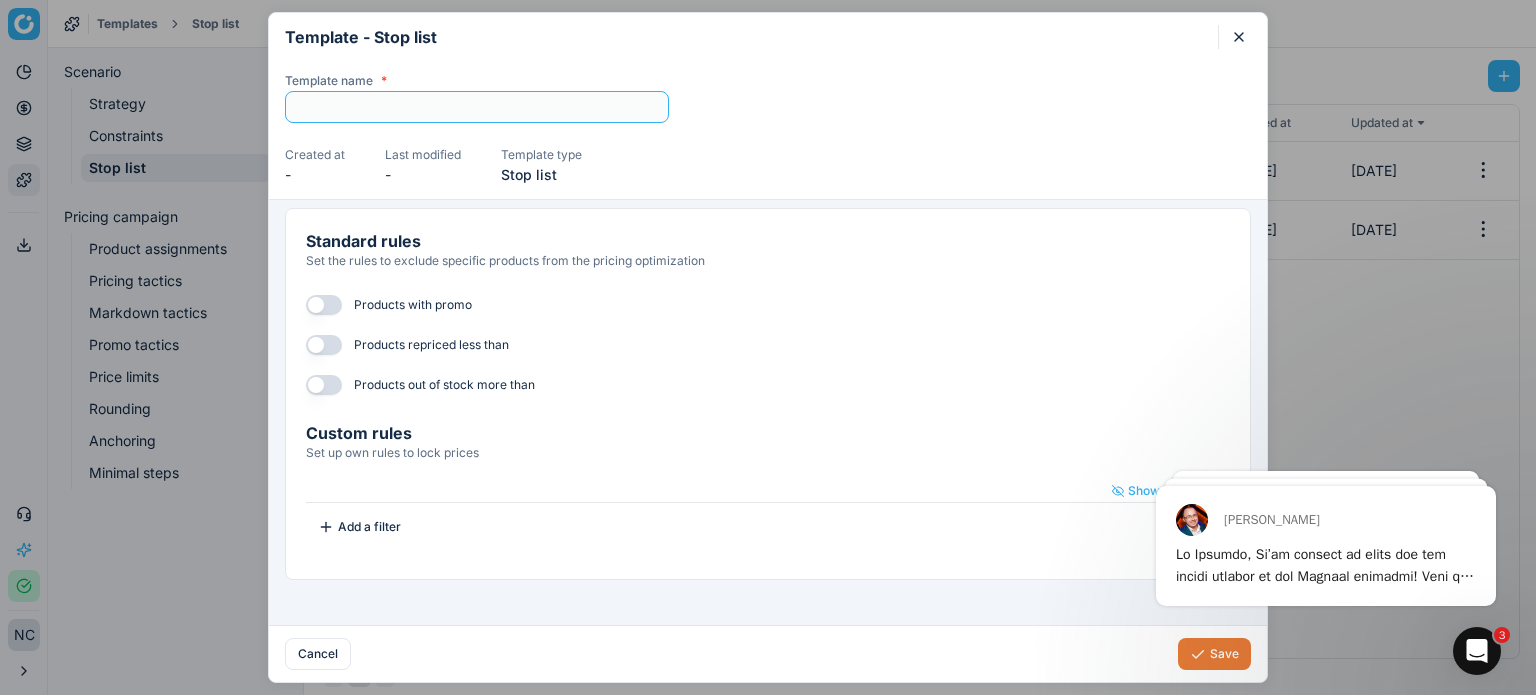 click at bounding box center (477, 107) 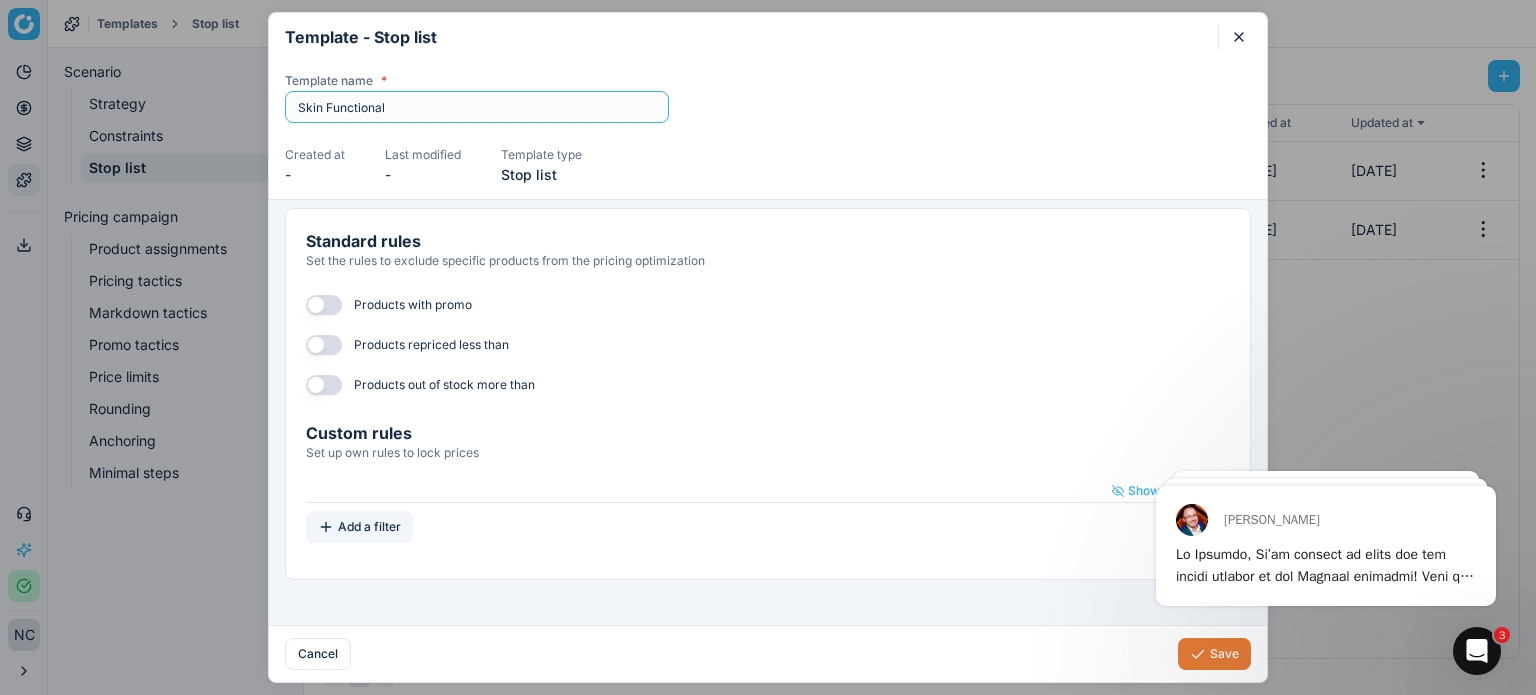 type on "Skin Functional" 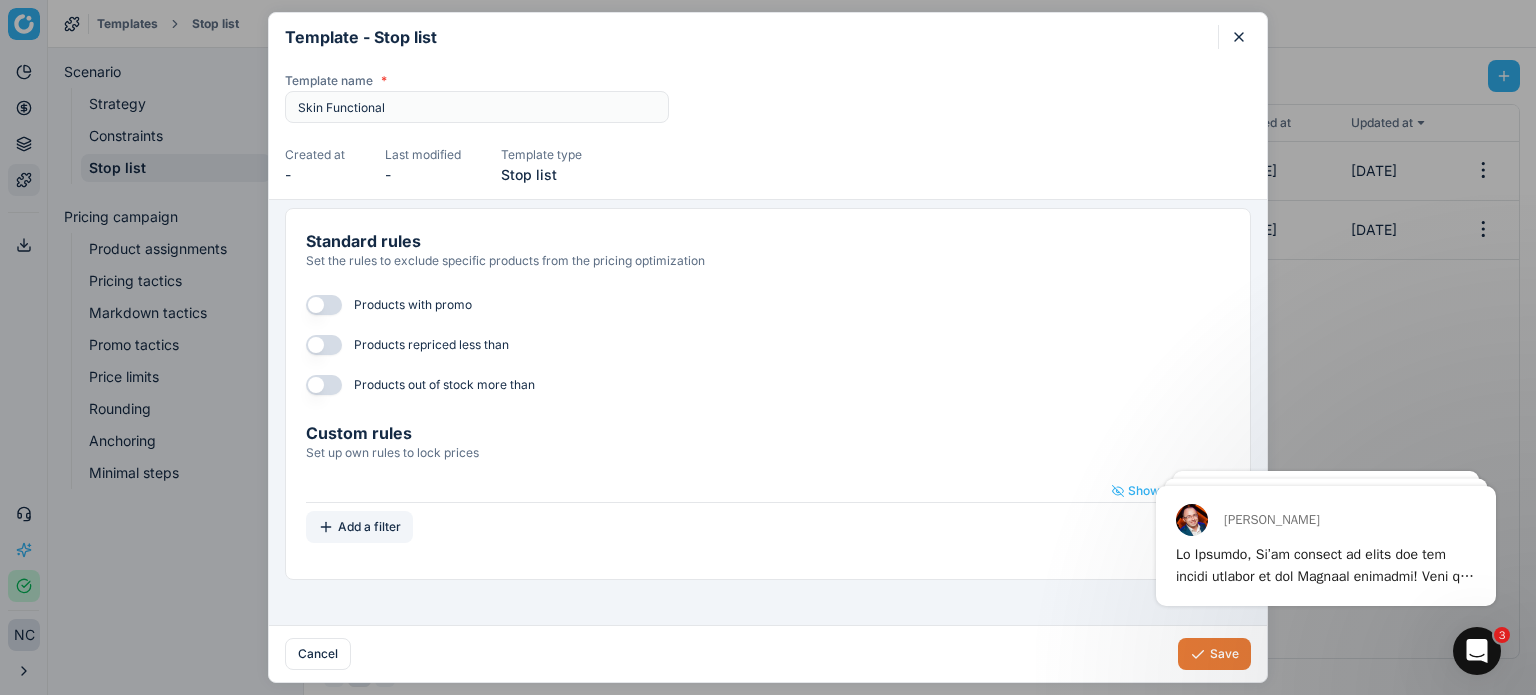 click on "Add a filter" at bounding box center (359, 527) 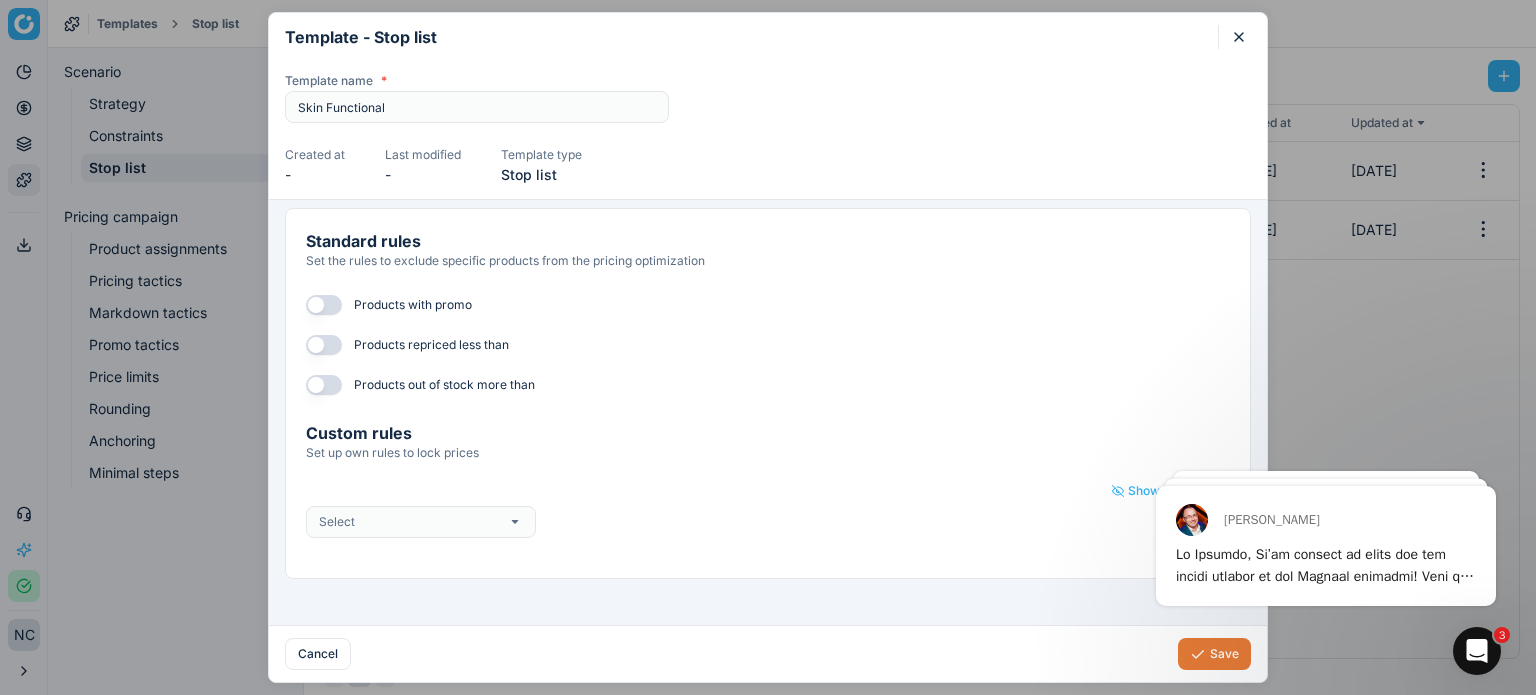 click 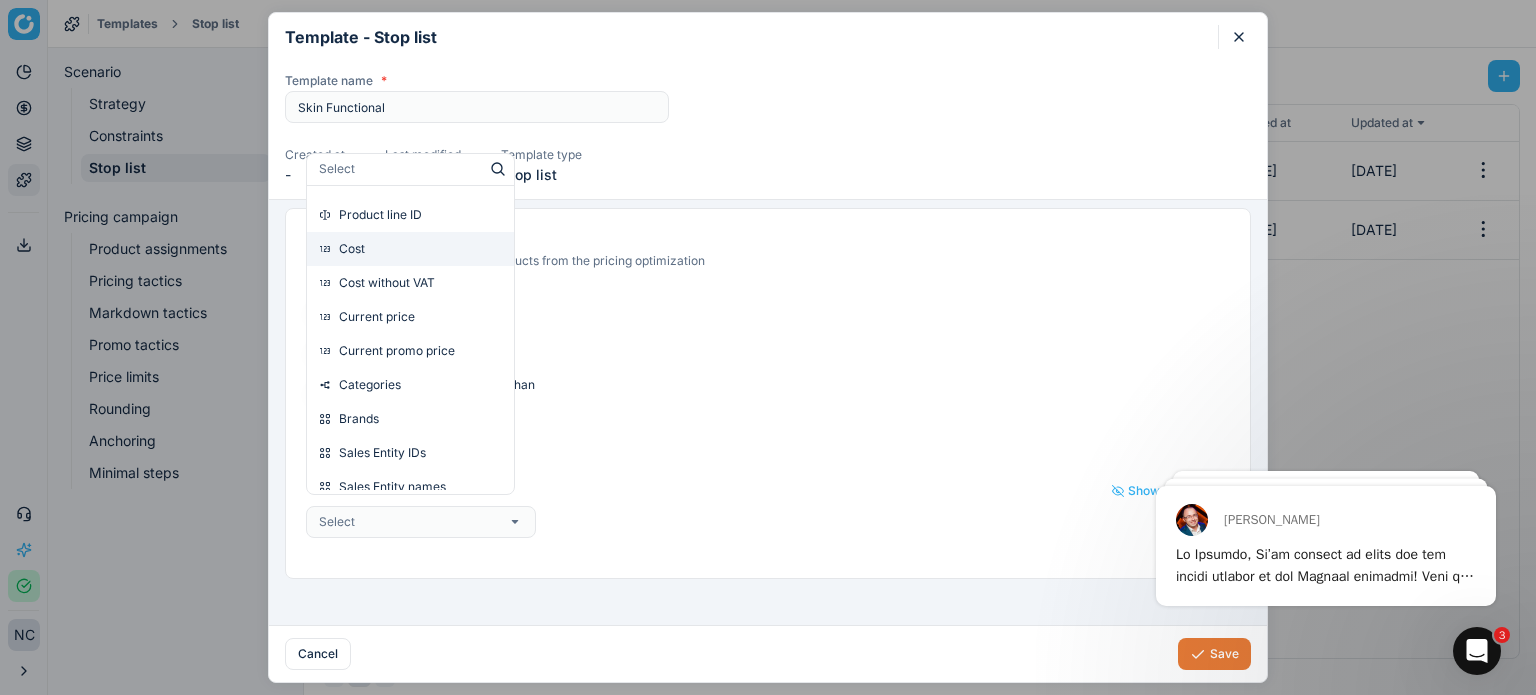 scroll, scrollTop: 200, scrollLeft: 0, axis: vertical 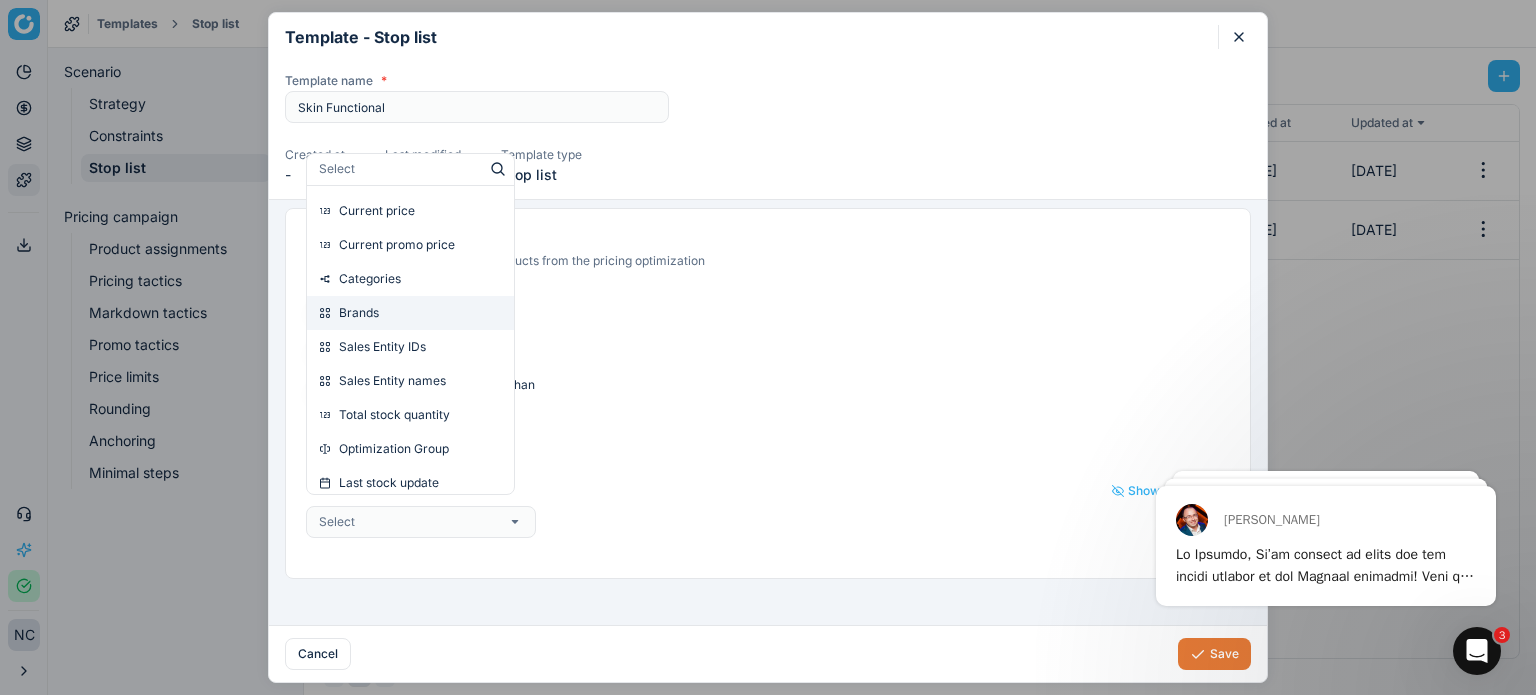 click on "Brands" at bounding box center (359, 313) 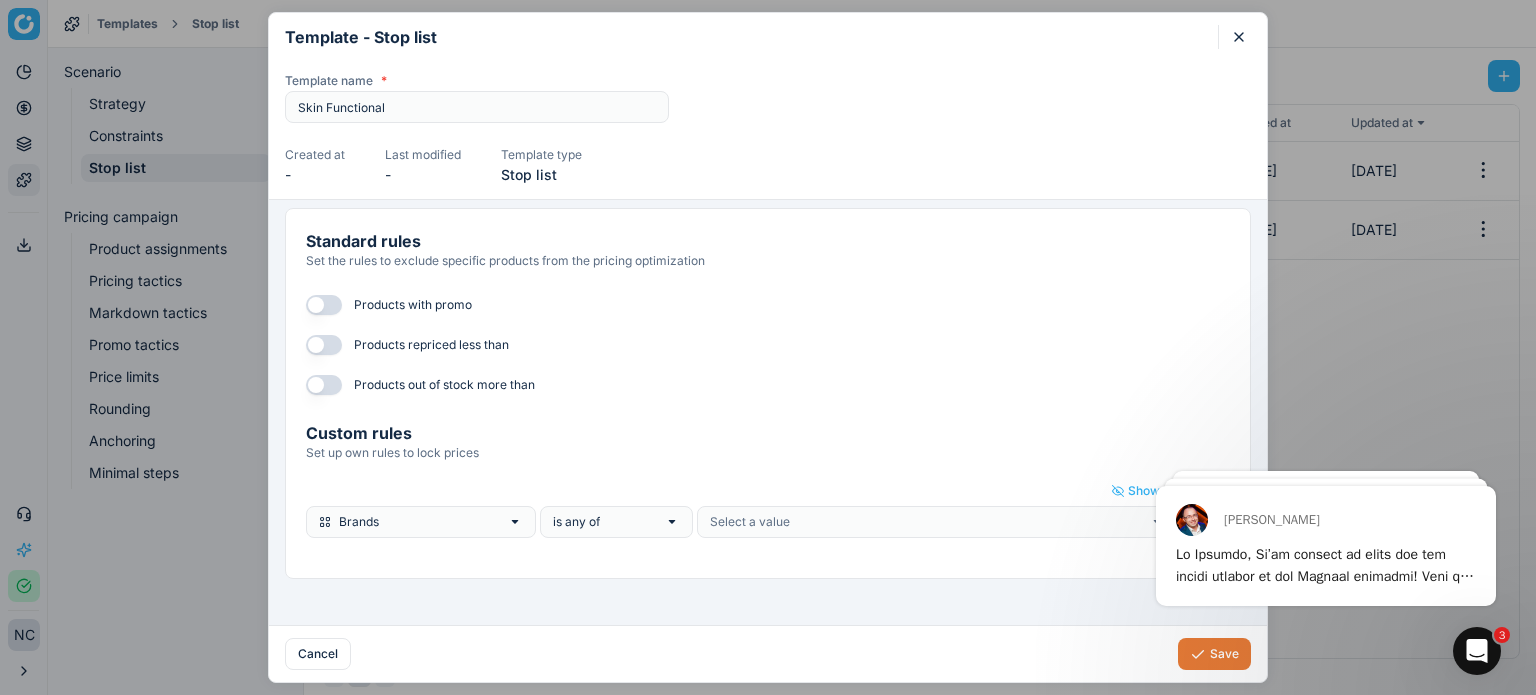 click on "is any of" at bounding box center (616, 522) 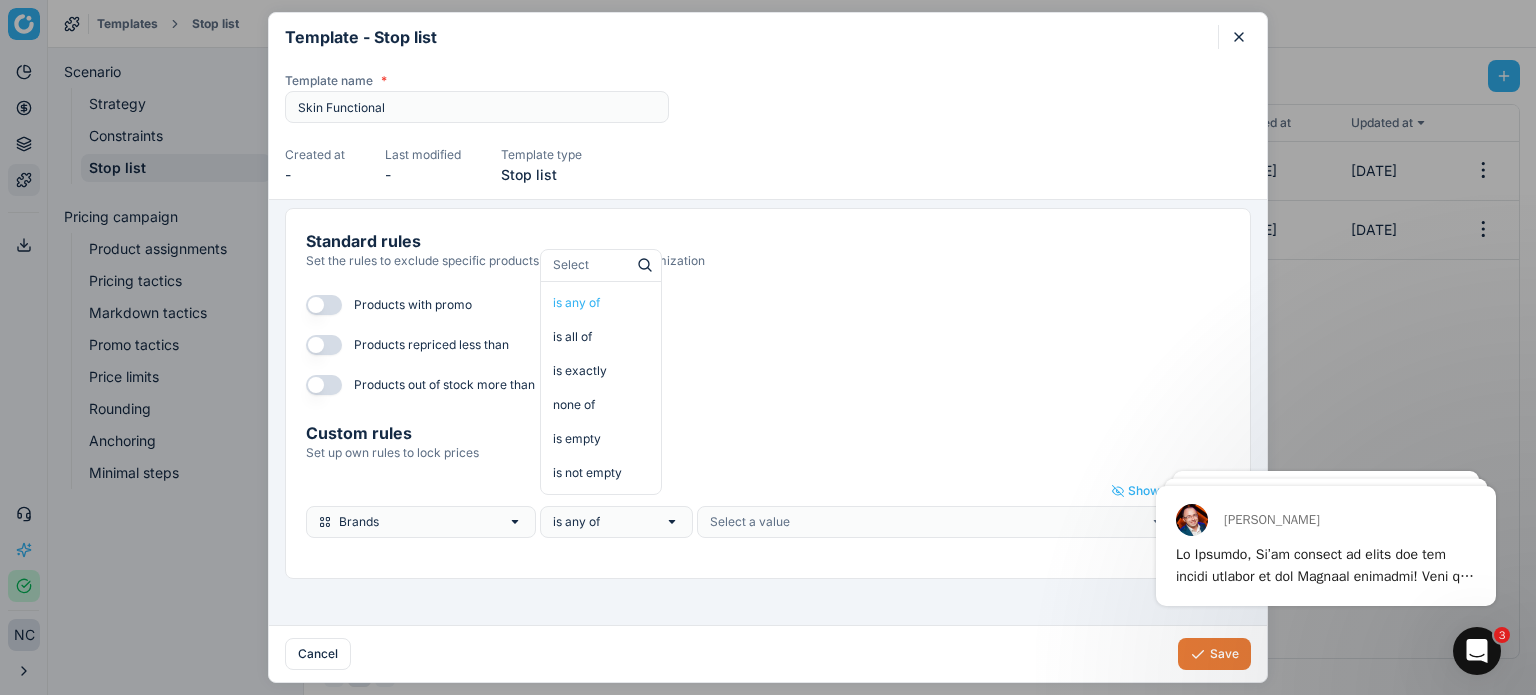 click on "is any of" at bounding box center [616, 522] 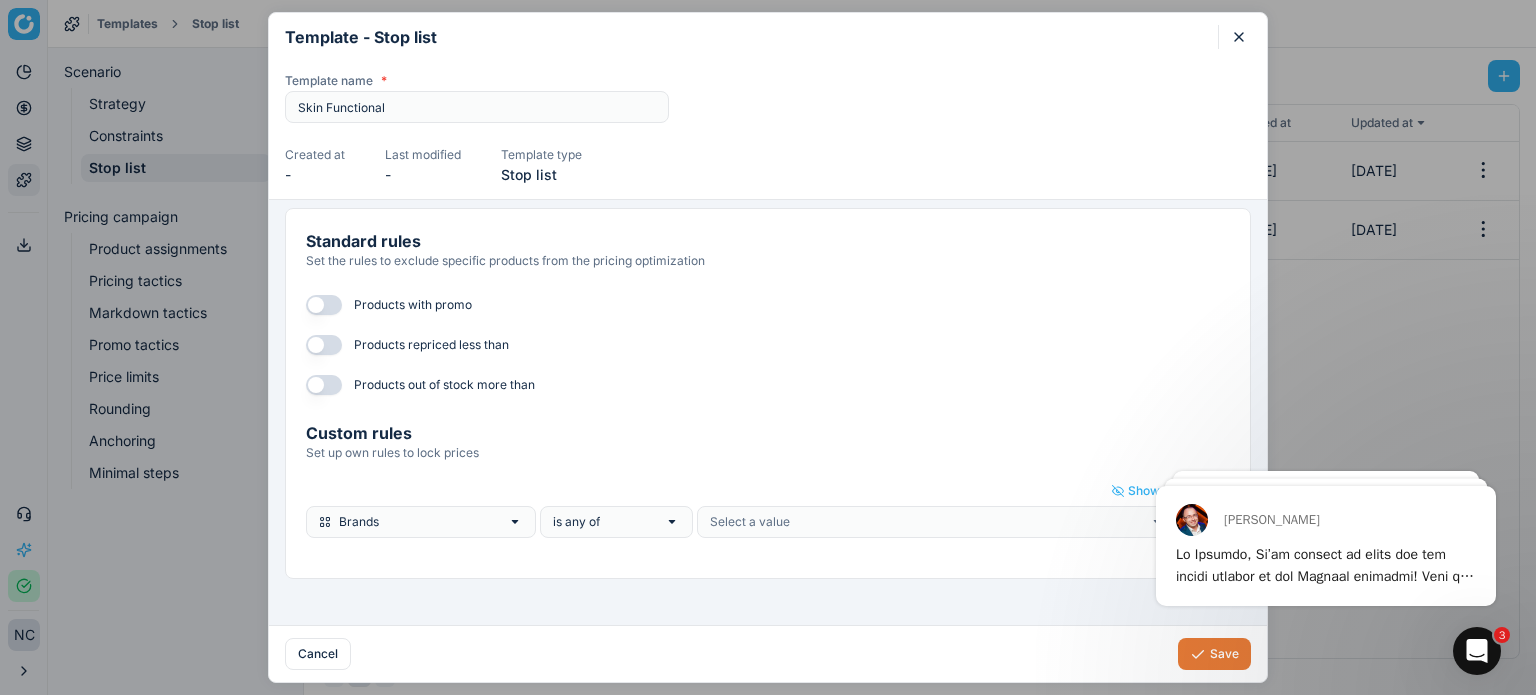 click on "Select a value" at bounding box center [750, 522] 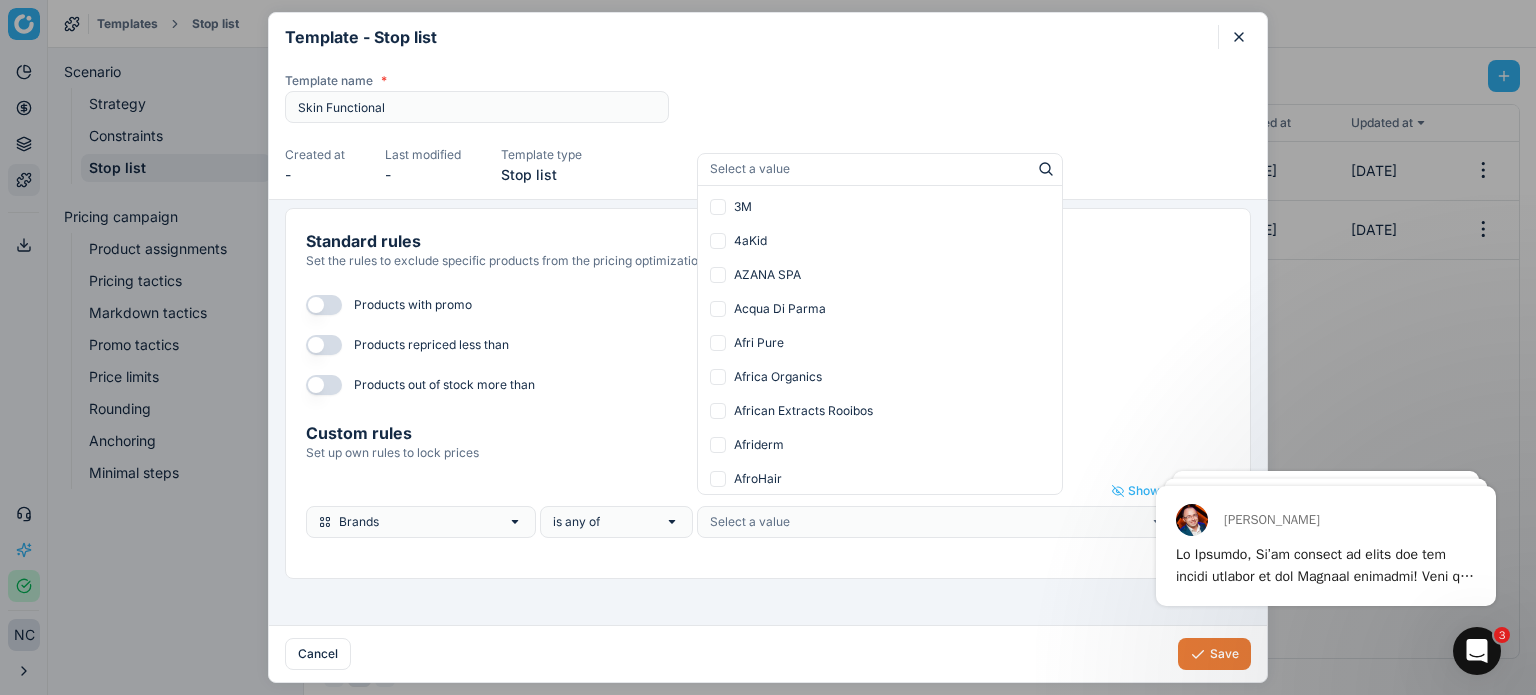 click on "is any of" at bounding box center (616, 522) 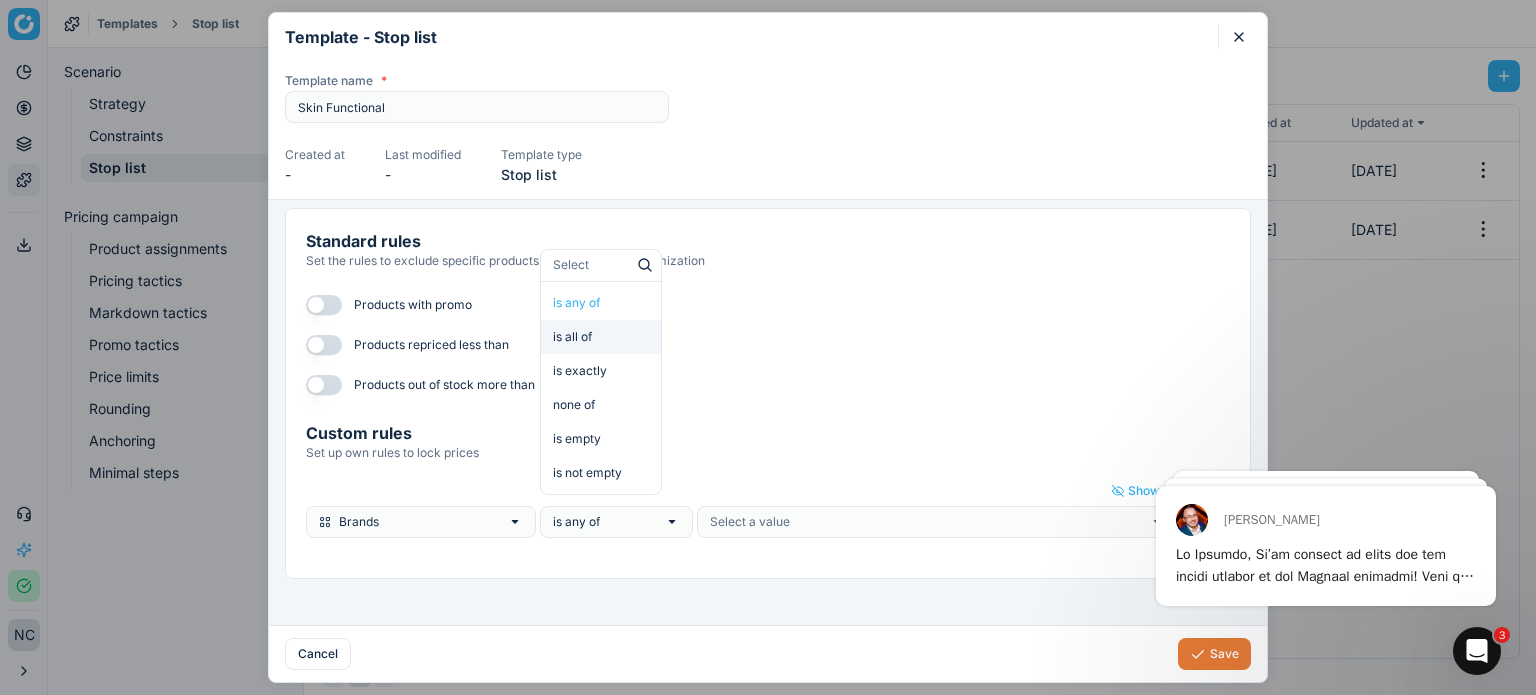 click on "is all of" at bounding box center [601, 337] 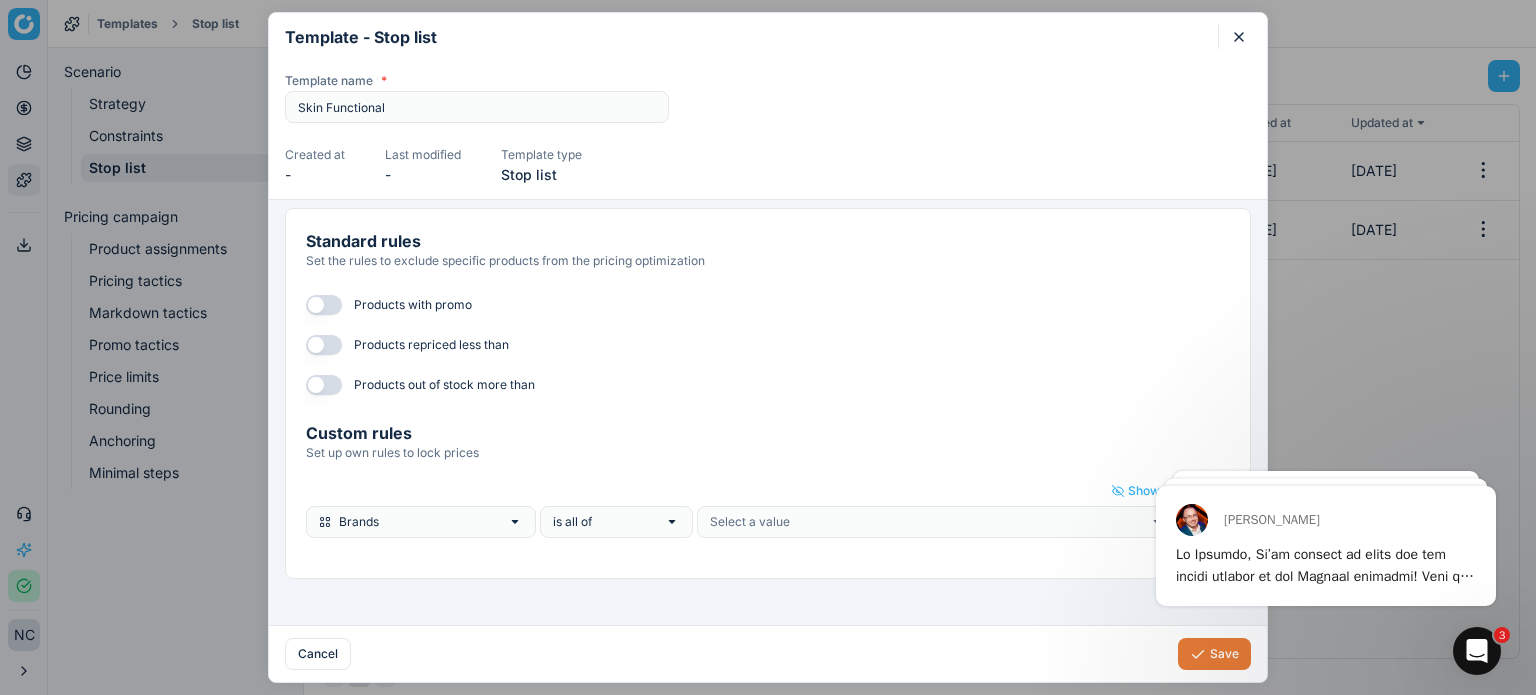 click on "Select a value" at bounding box center [750, 522] 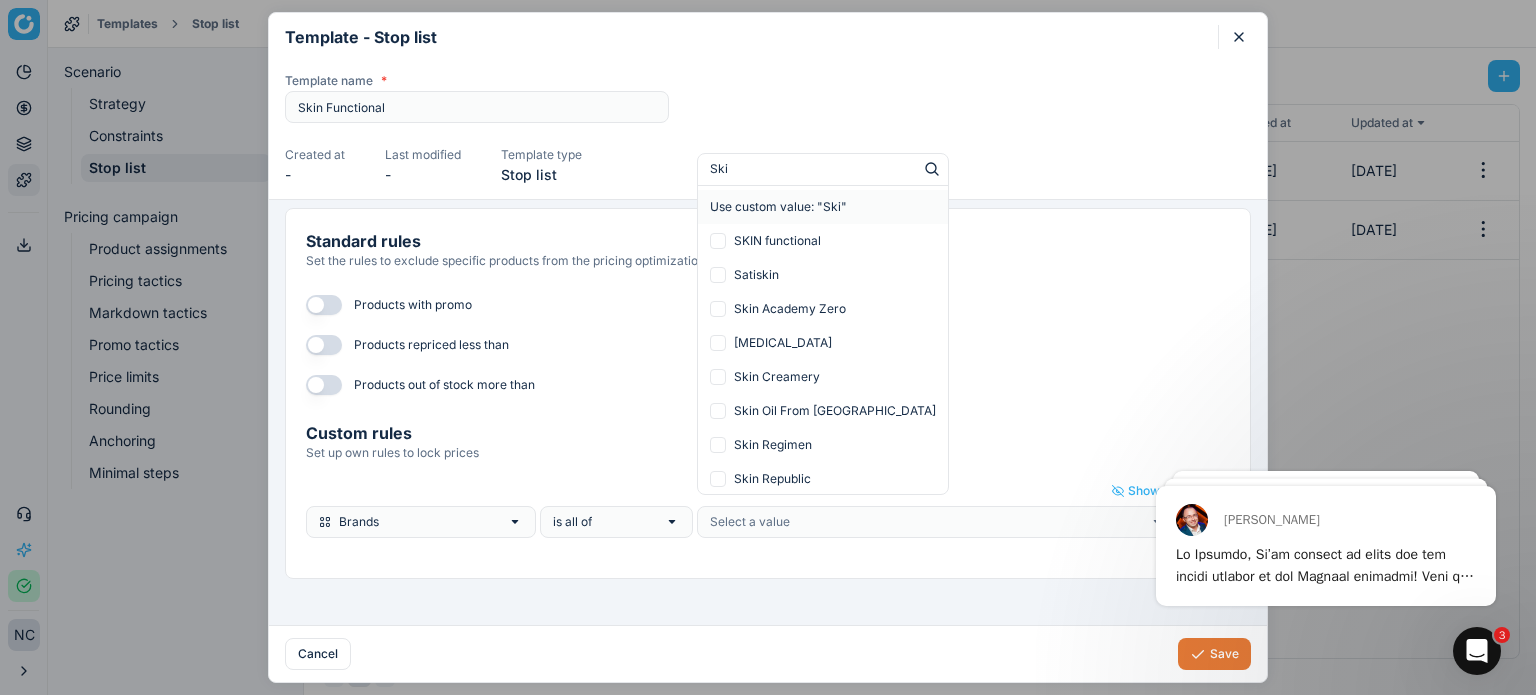type on "Skin" 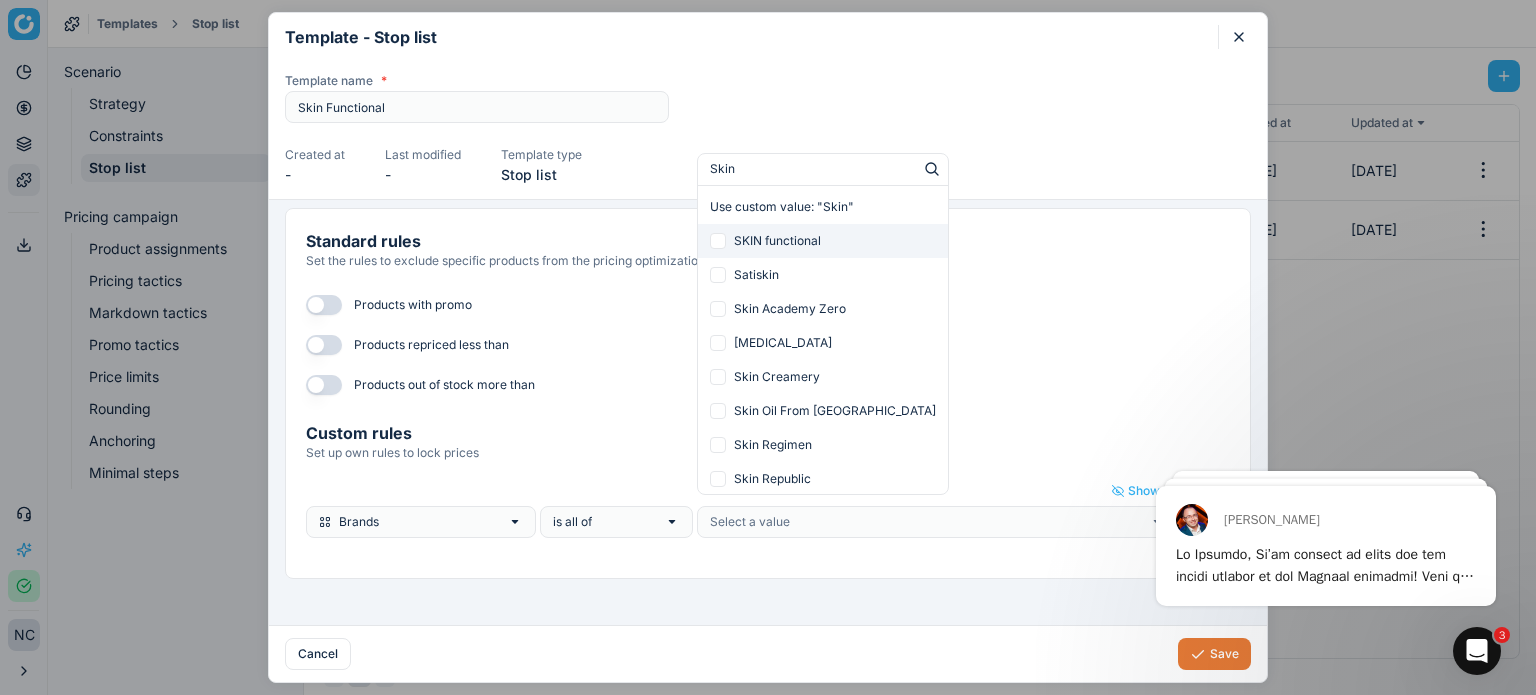 click on "SKIN functional" at bounding box center (835, 241) 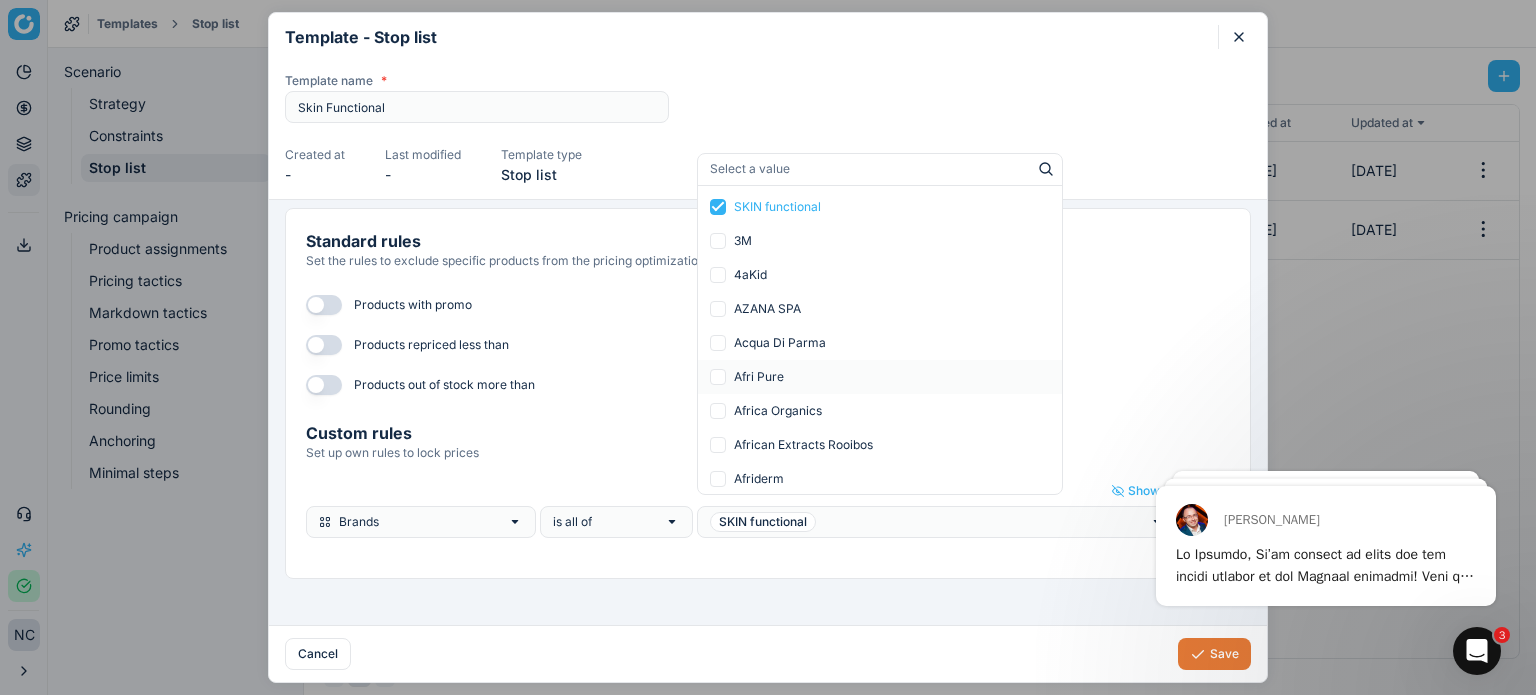 click 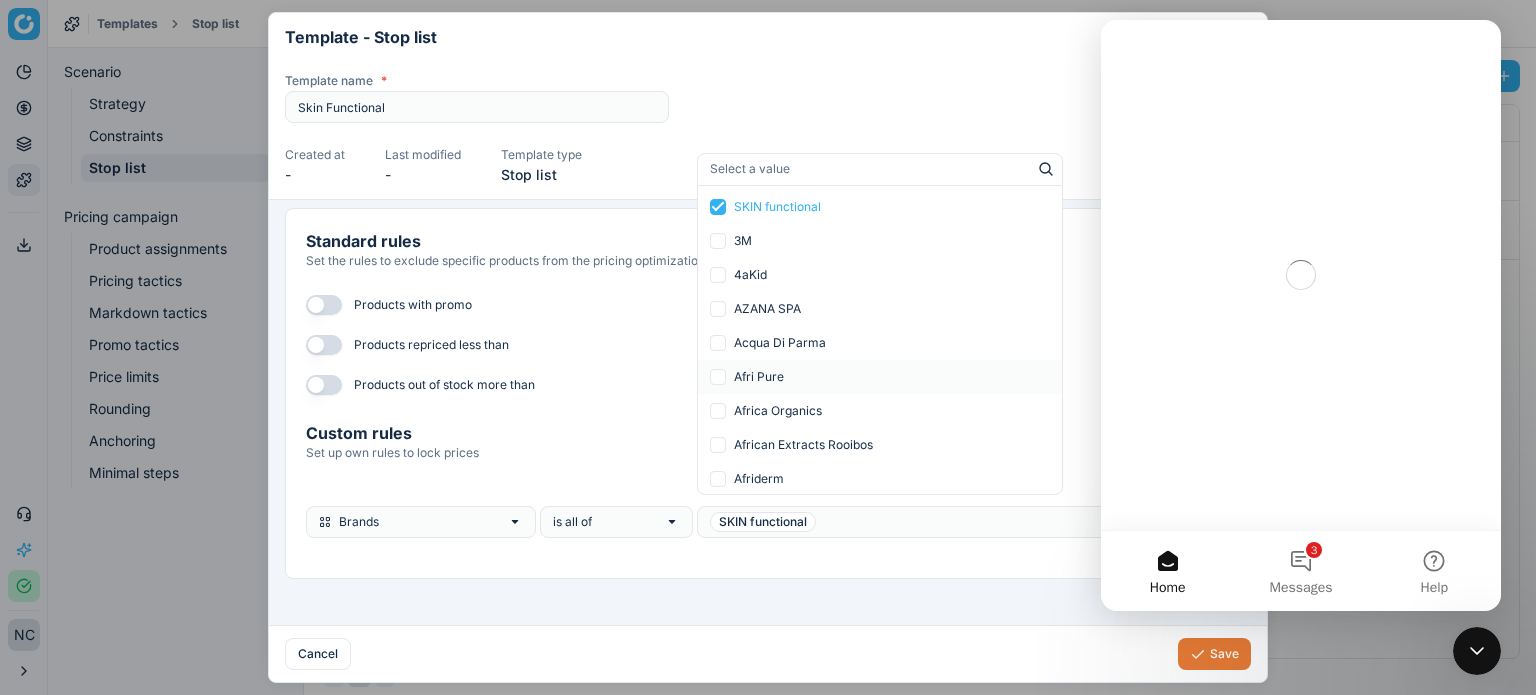 scroll, scrollTop: 0, scrollLeft: 0, axis: both 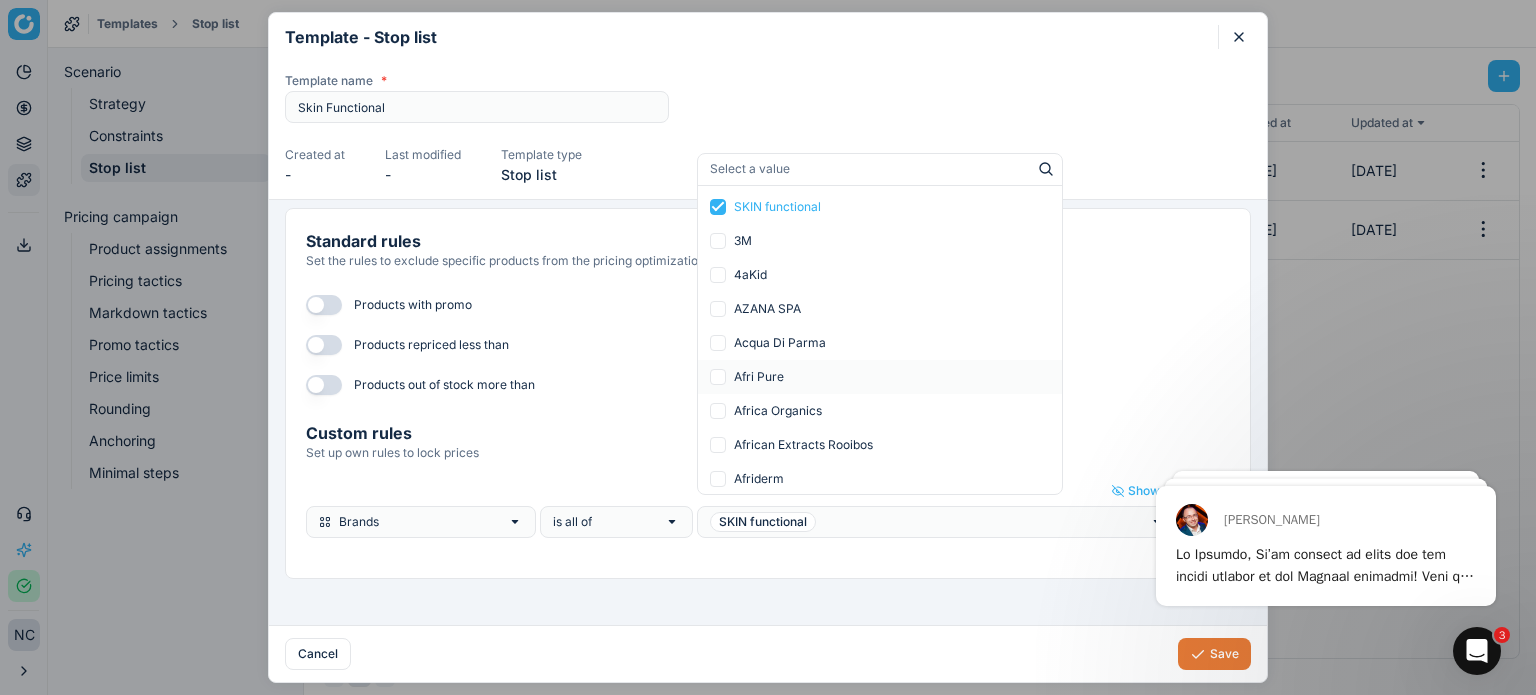 click on "Cancel Save" at bounding box center [768, 653] 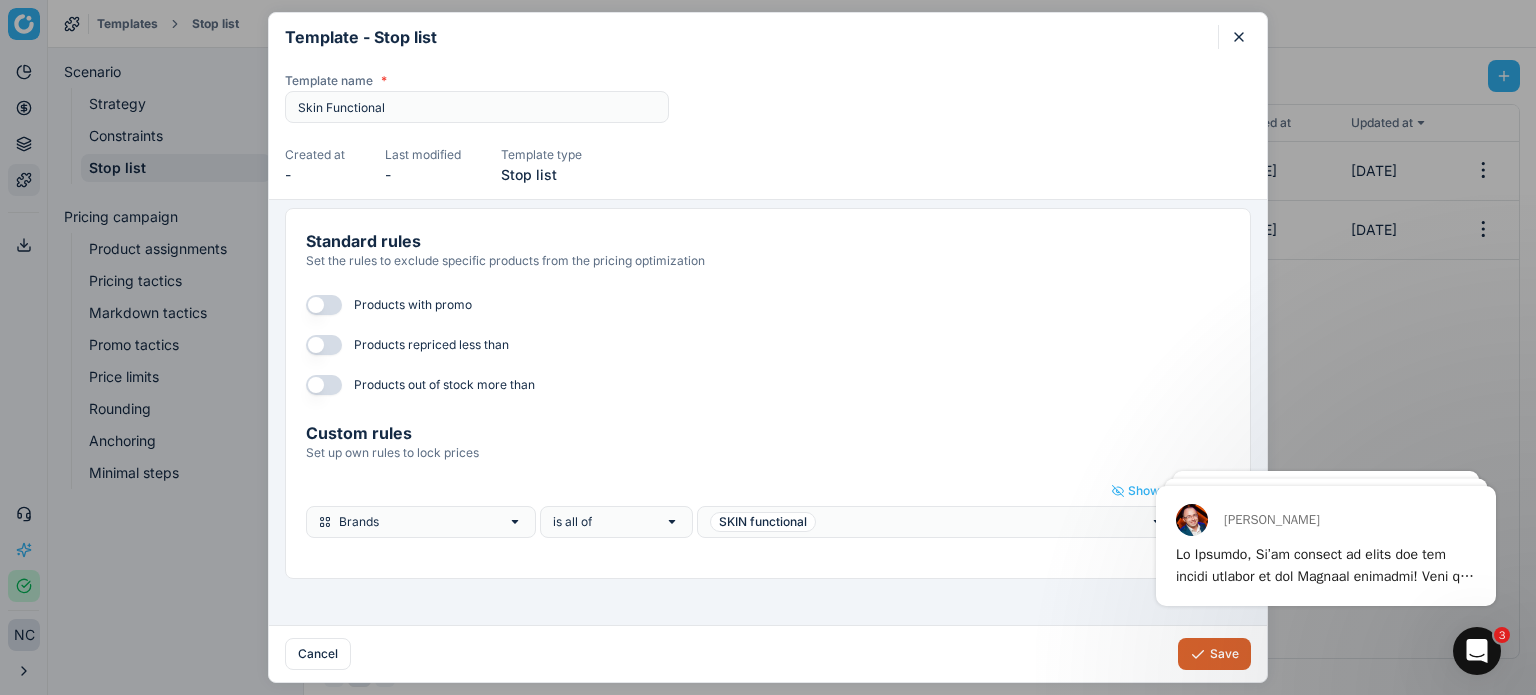 click 